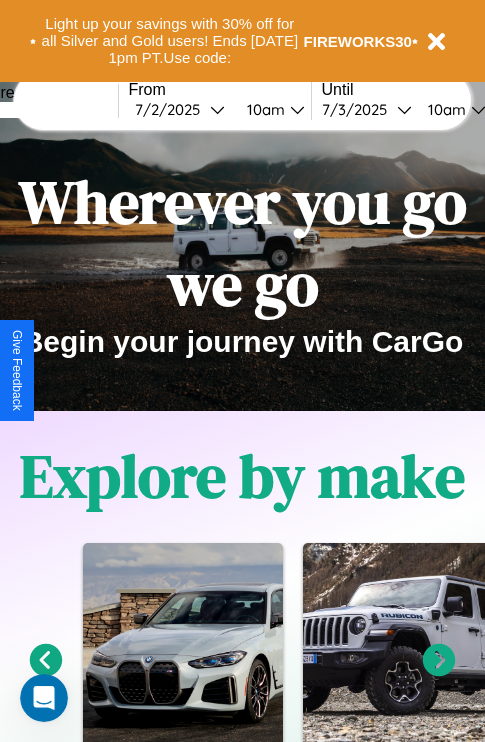 scroll, scrollTop: 0, scrollLeft: 0, axis: both 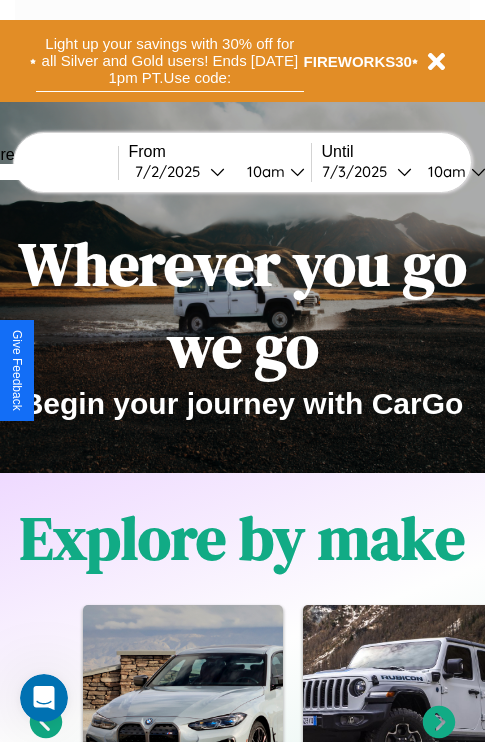 click on "Light up your savings with 30% off for all Silver and Gold users! Ends 8/1 at 1pm PT.  Use code:" at bounding box center (170, 61) 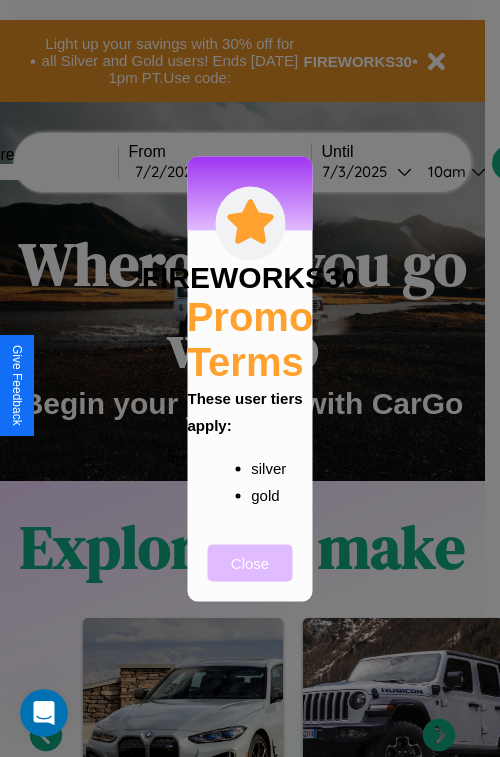 click on "Close" at bounding box center (250, 562) 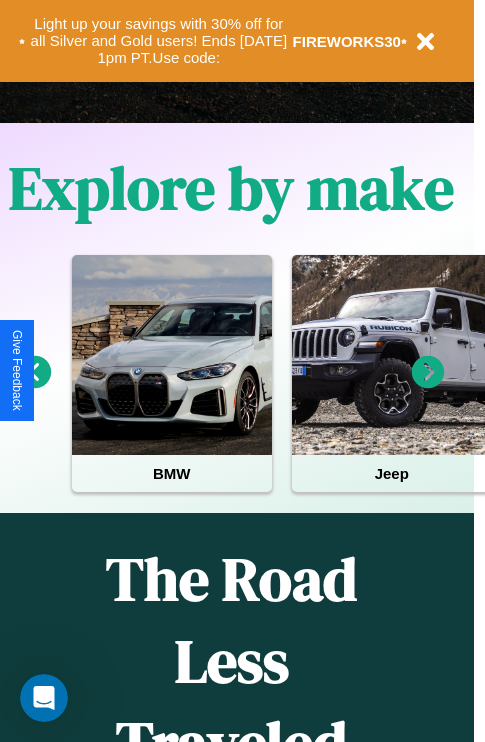 scroll, scrollTop: 997, scrollLeft: 32, axis: both 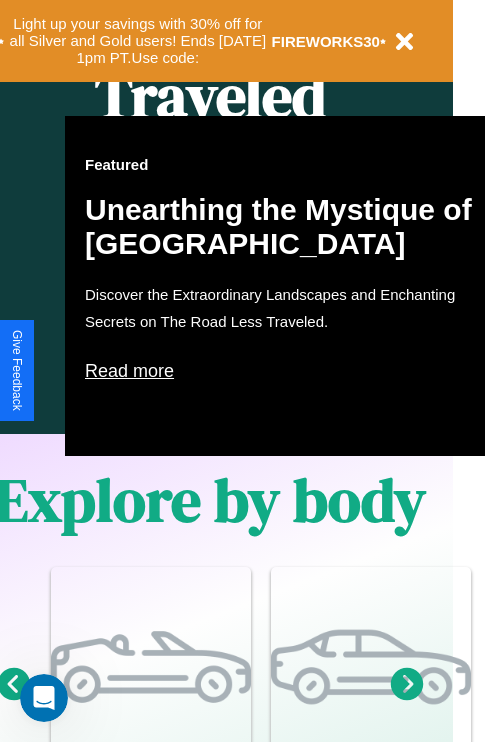 click on "Read more" at bounding box center (285, 371) 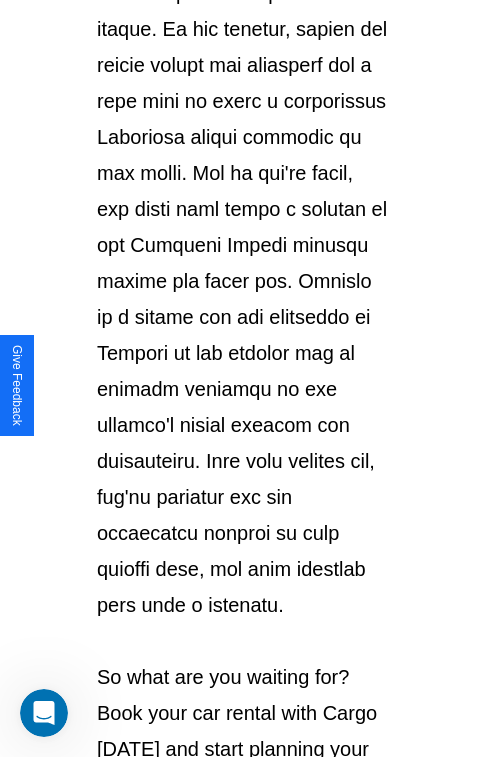 scroll, scrollTop: 3458, scrollLeft: 0, axis: vertical 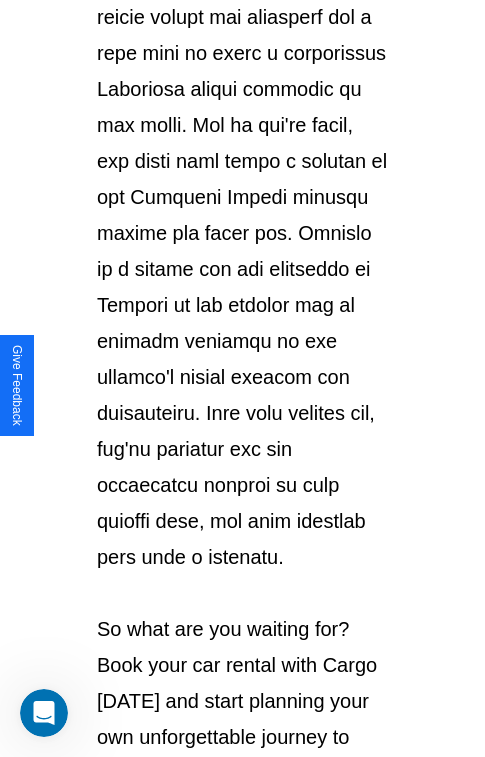 click on "Explore Cars" at bounding box center (242, 819) 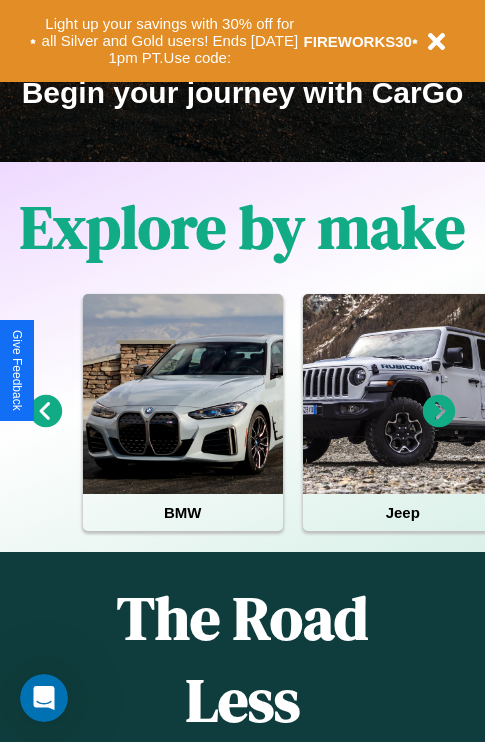 scroll, scrollTop: 308, scrollLeft: 0, axis: vertical 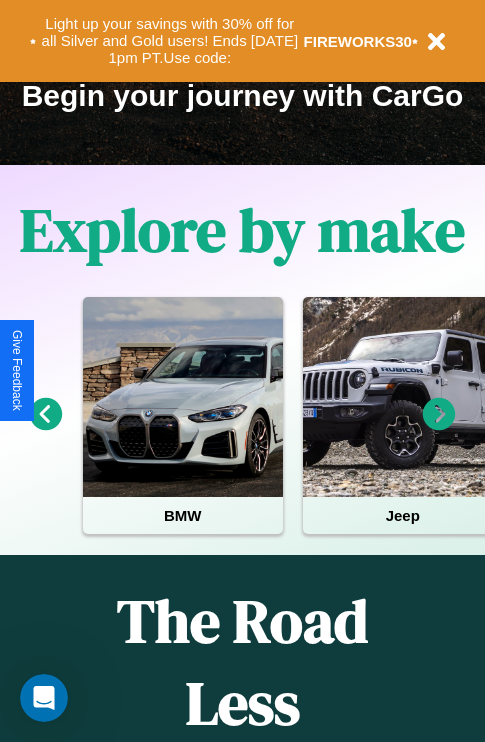 click 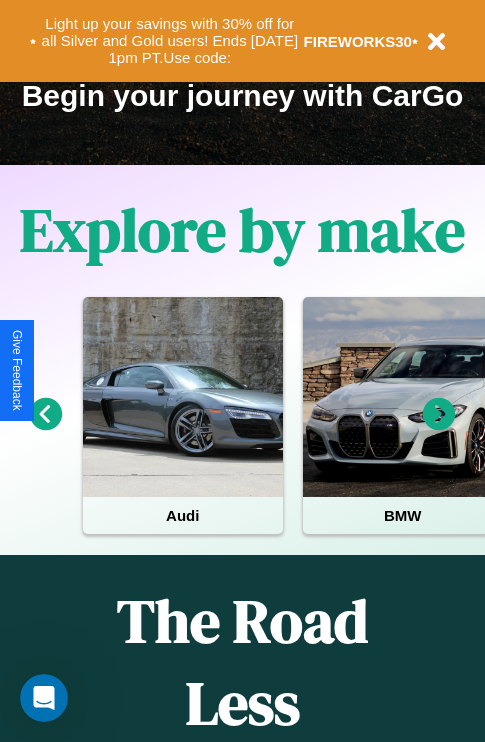 click 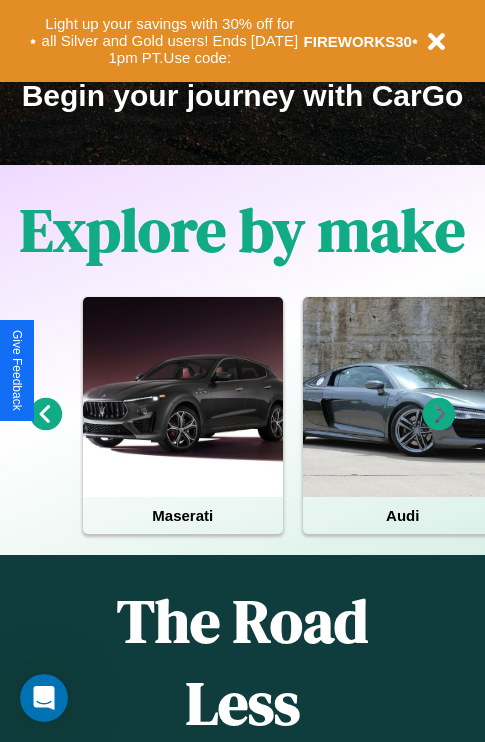 click 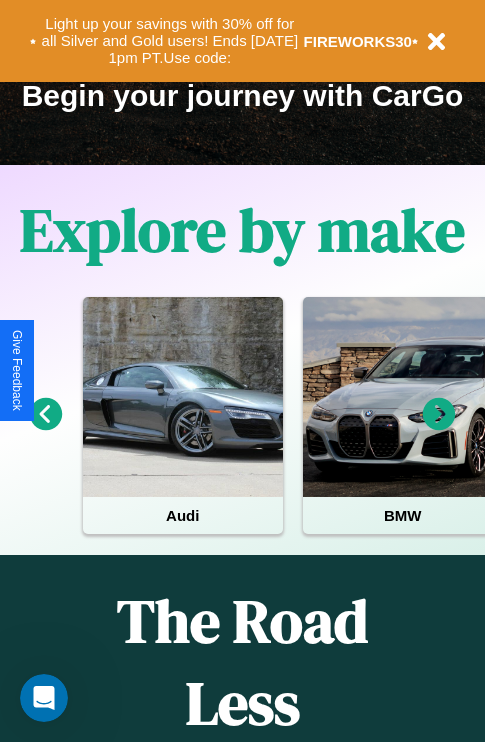 click 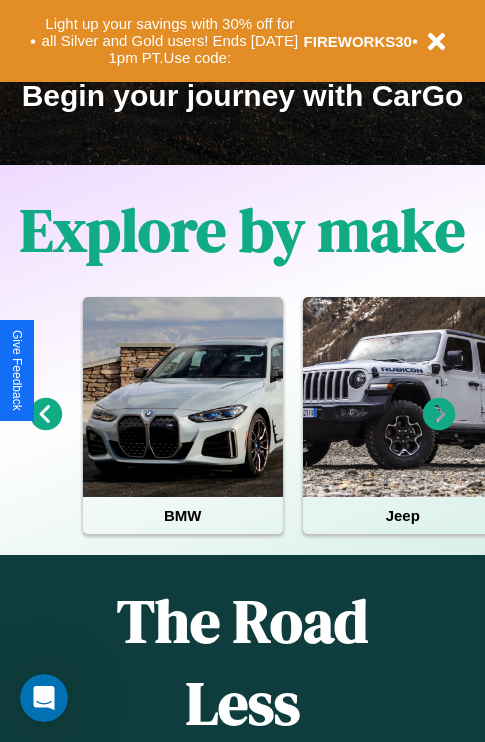 click 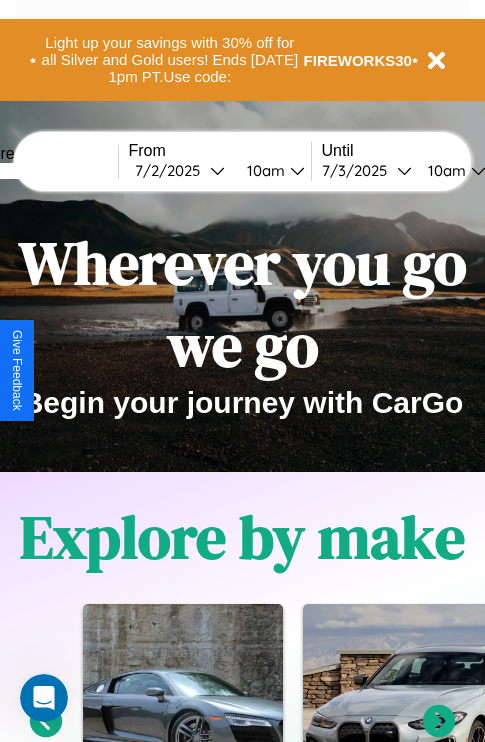scroll, scrollTop: 0, scrollLeft: 0, axis: both 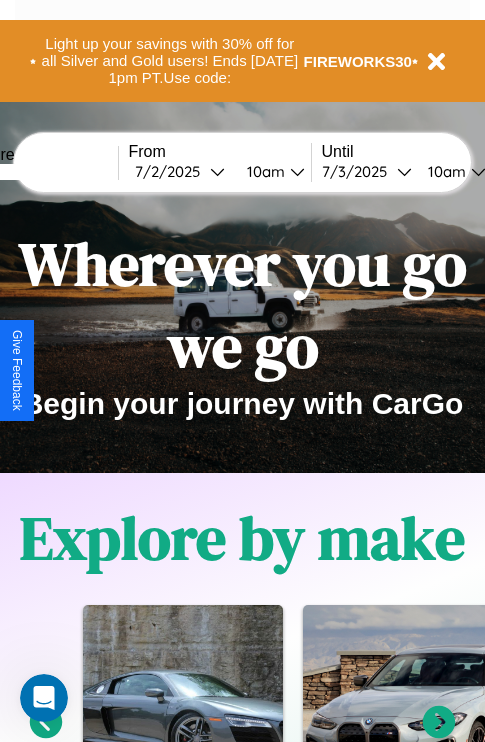 click at bounding box center (43, 172) 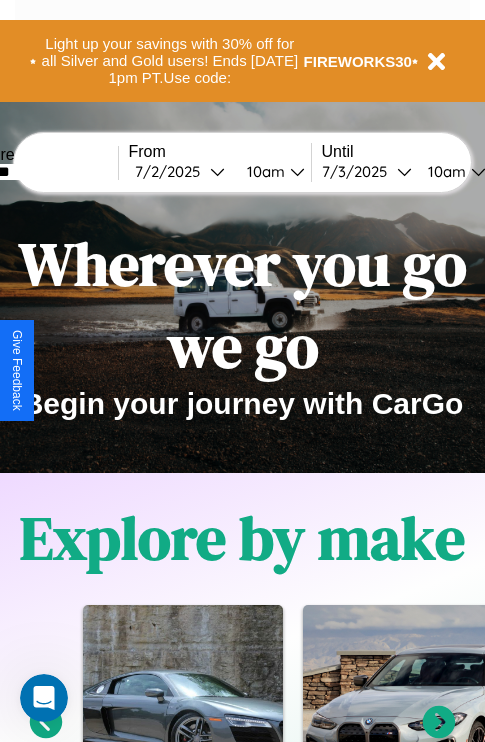type on "*******" 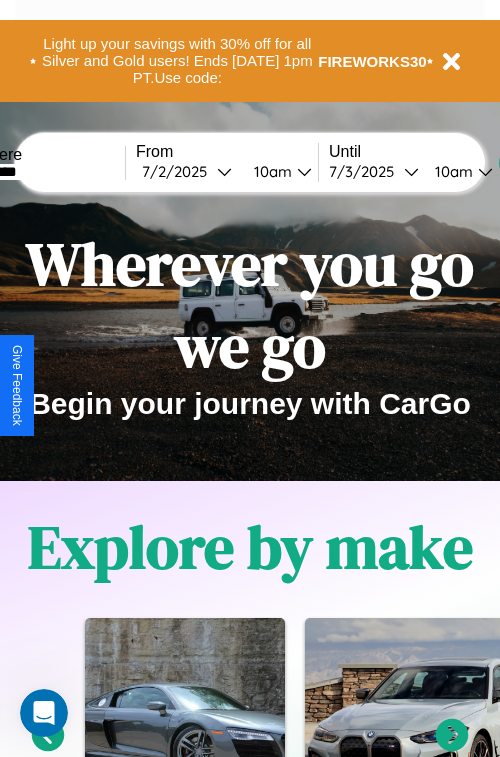 select on "*" 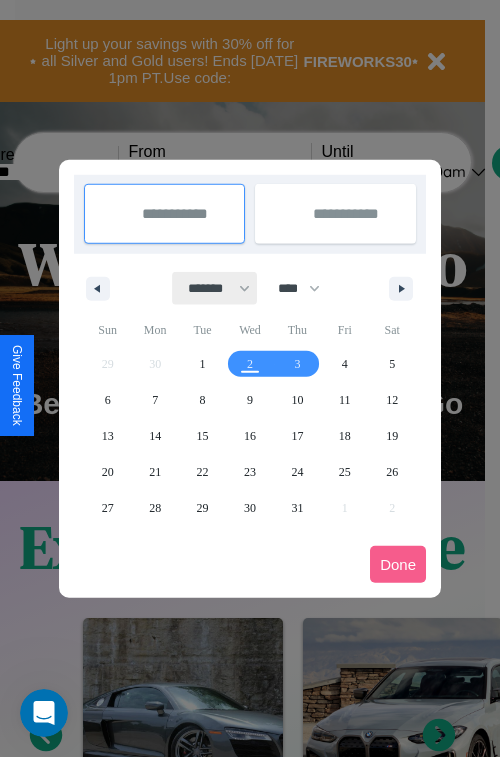 click on "******* ******** ***** ***** *** **** **** ****** ********* ******* ******** ********" at bounding box center (215, 288) 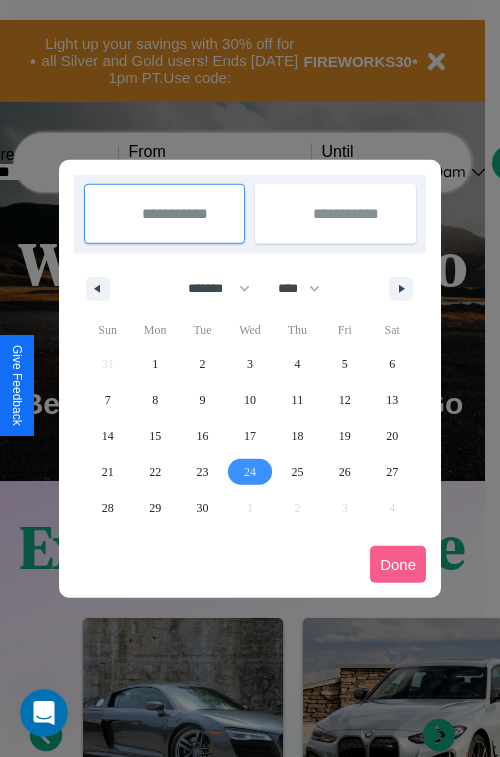 click on "24" at bounding box center (250, 472) 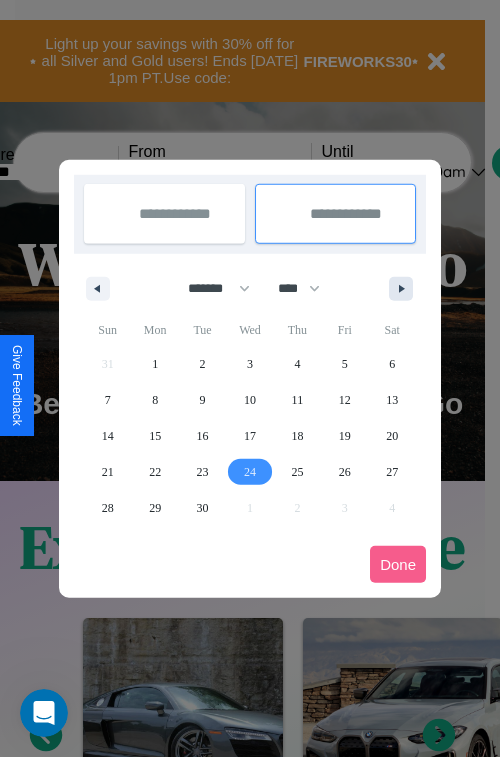 click at bounding box center [405, 289] 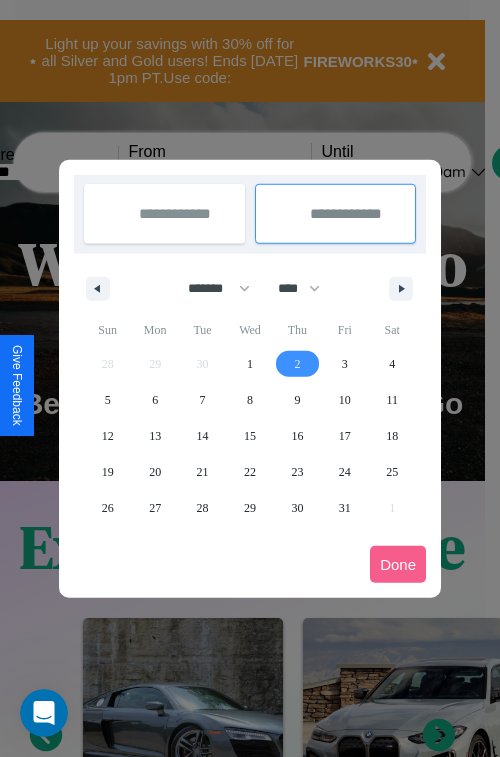 click on "2" at bounding box center (297, 364) 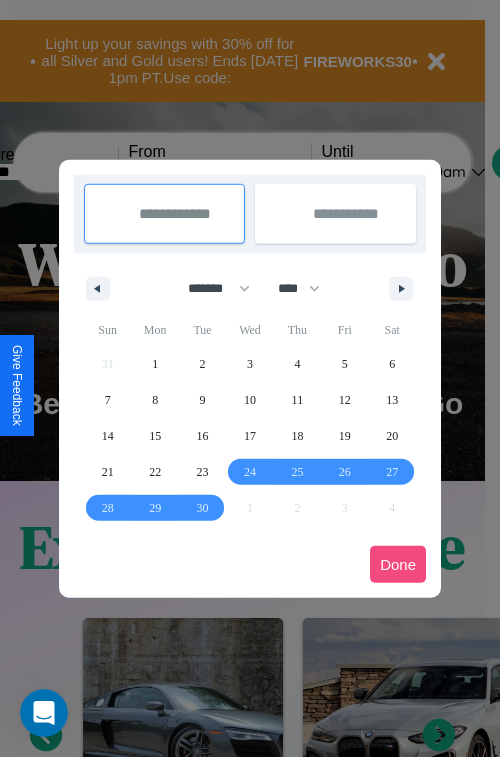 click on "Done" at bounding box center [398, 564] 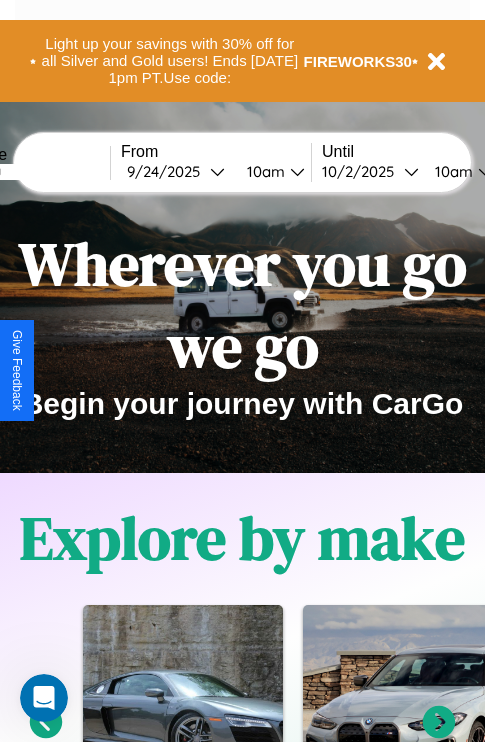 click on "10am" at bounding box center [263, 171] 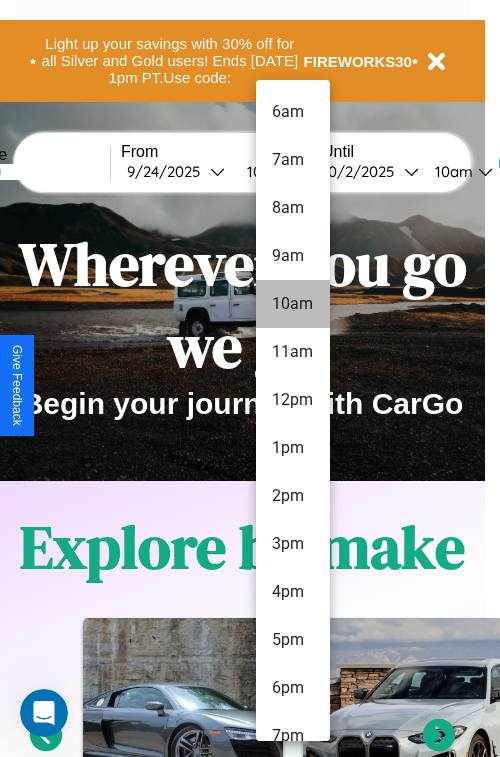 click on "10am" at bounding box center [293, 304] 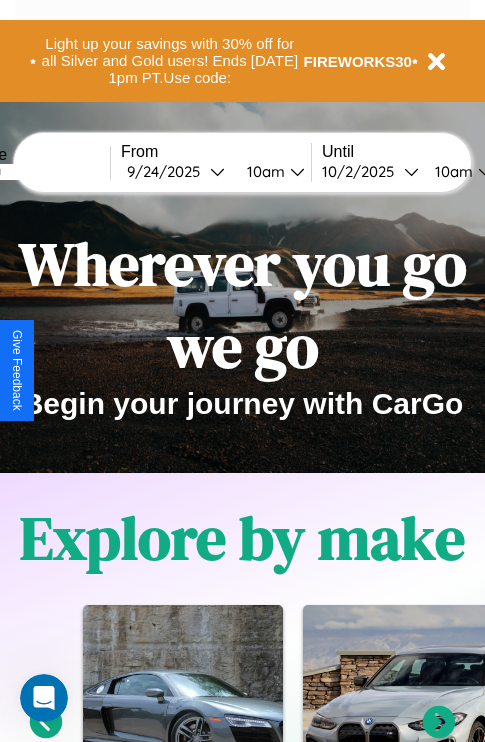 scroll, scrollTop: 0, scrollLeft: 76, axis: horizontal 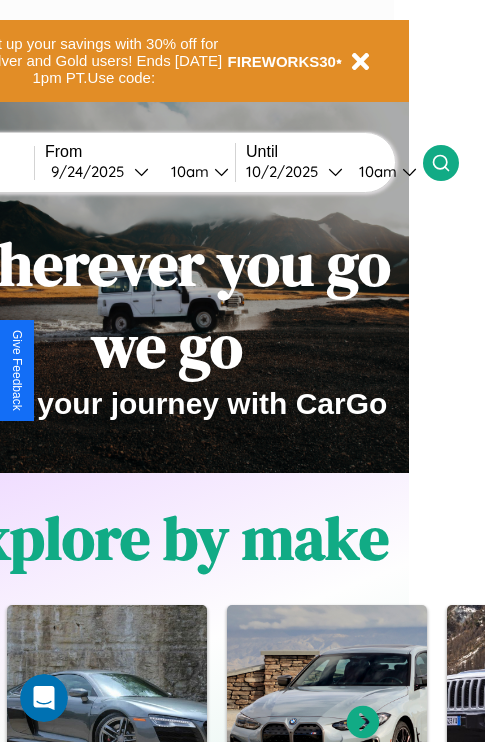 click 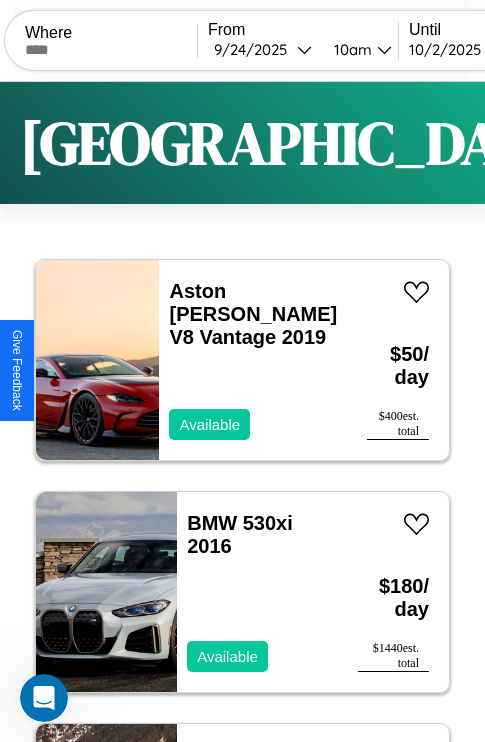 scroll, scrollTop: 50, scrollLeft: 0, axis: vertical 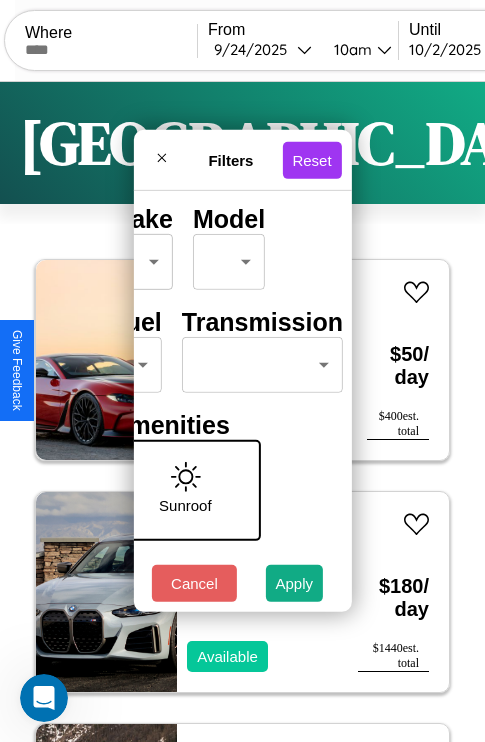 click on "CarGo Where From 9 / 24 / 2025 10am Until 10 / 2 / 2025 10am Become a Host Login Sign Up Chicago Filters 144  cars in this area These cars can be picked up in this city. Aston Martin   V8 Vantage   2019 Available $ 50  / day $ 400  est. total BMW   530xi   2016 Available $ 180  / day $ 1440  est. total Jeep   Gladiator   2018 Unavailable $ 190  / day $ 1520  est. total Lincoln   Corsair   2016 Available $ 90  / day $ 720  est. total Land Rover   LR2   2023 Available $ 200  / day $ 1600  est. total Mazda   Mazda6   2022 Available $ 50  / day $ 400  est. total Lexus   TX   2022 Available $ 190  / day $ 1520  est. total Jeep   J-10   2022 Available $ 50  / day $ 400  est. total Buick   Enclave   2019 Available $ 190  / day $ 1520  est. total Mazda   MX-5   2021 Available $ 180  / day $ 1440  est. total Mercedes   240   2024 Available $ 180  / day $ 1440  est. total Nissan   Axxess   2018 Available $ 100  / day $ 800  est. total Jeep   Grand Cherokee   2020 Available $ 60  / day $ 480  est. total Dodge   Dakota" at bounding box center (242, 412) 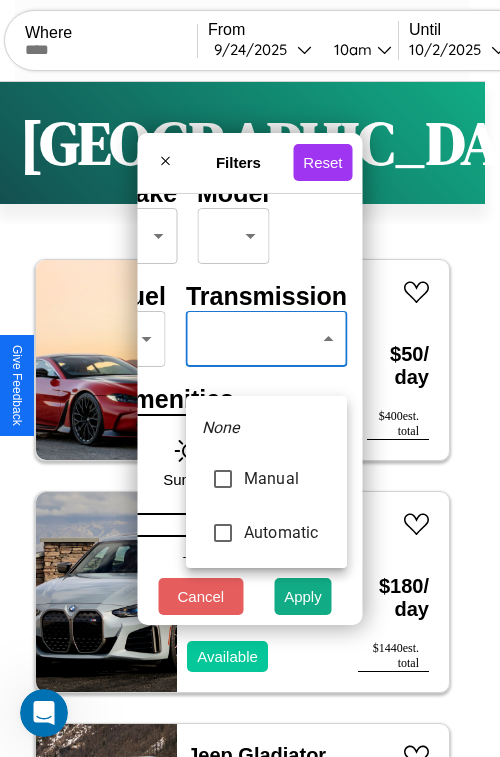 type on "*********" 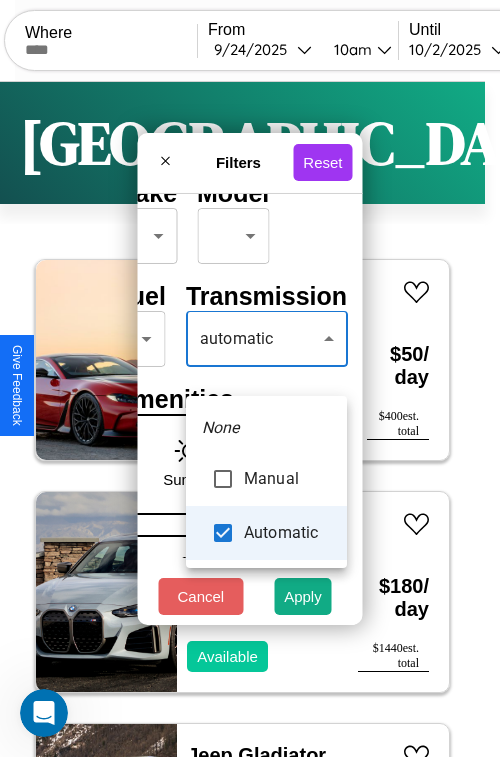 click at bounding box center (250, 378) 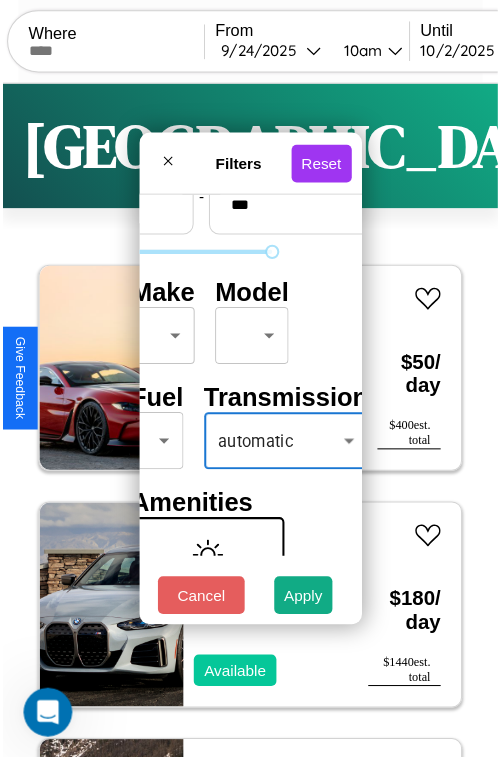 scroll, scrollTop: 59, scrollLeft: 40, axis: both 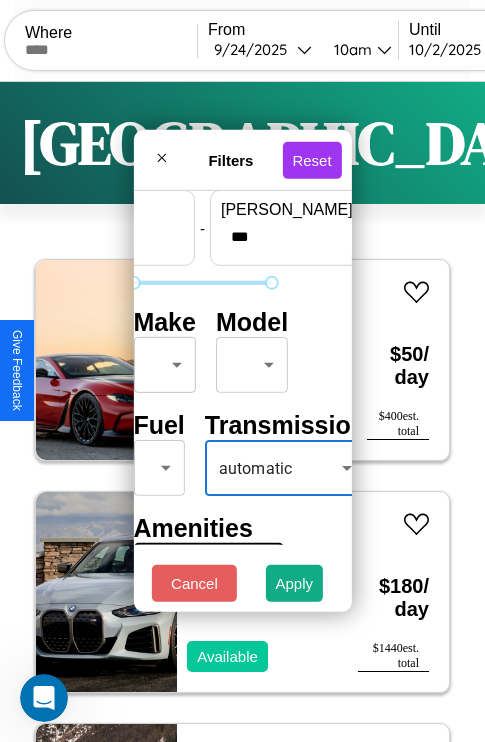 click on "CarGo Where From 9 / 24 / 2025 10am Until 10 / 2 / 2025 10am Become a Host Login Sign Up Chicago Filters 144  cars in this area These cars can be picked up in this city. Aston Martin   V8 Vantage   2019 Available $ 50  / day $ 400  est. total BMW   530xi   2016 Available $ 180  / day $ 1440  est. total Jeep   Gladiator   2018 Unavailable $ 190  / day $ 1520  est. total Lincoln   Corsair   2016 Available $ 90  / day $ 720  est. total Land Rover   LR2   2023 Available $ 200  / day $ 1600  est. total Mazda   Mazda6   2022 Available $ 50  / day $ 400  est. total Lexus   TX   2022 Available $ 190  / day $ 1520  est. total Jeep   J-10   2022 Available $ 50  / day $ 400  est. total Buick   Enclave   2019 Available $ 190  / day $ 1520  est. total Mazda   MX-5   2021 Available $ 180  / day $ 1440  est. total Mercedes   240   2024 Available $ 180  / day $ 1440  est. total Nissan   Axxess   2018 Available $ 100  / day $ 800  est. total Jeep   Grand Cherokee   2020 Available $ 60  / day $ 480  est. total Dodge   Dakota" at bounding box center [242, 412] 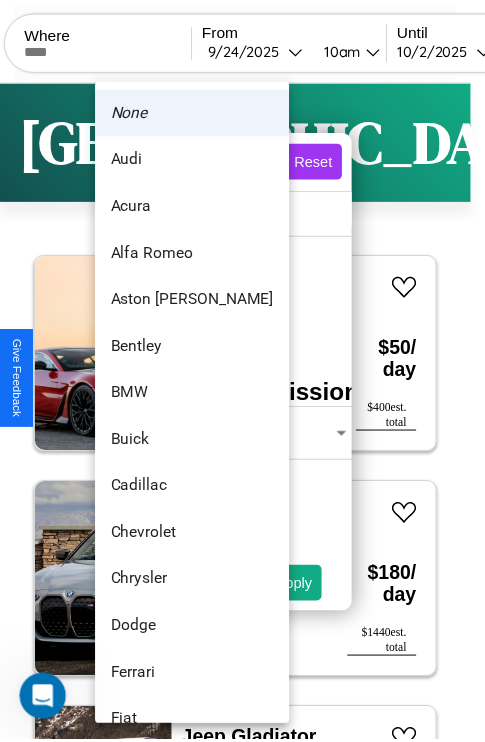 scroll, scrollTop: 38, scrollLeft: 0, axis: vertical 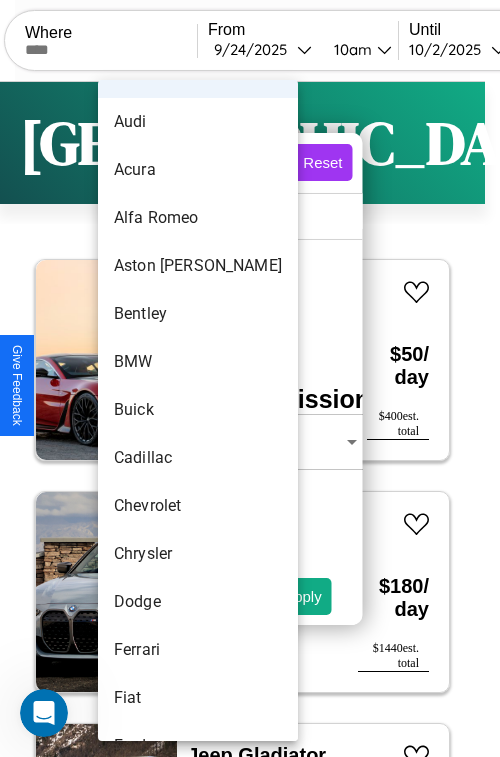click on "Buick" at bounding box center [198, 410] 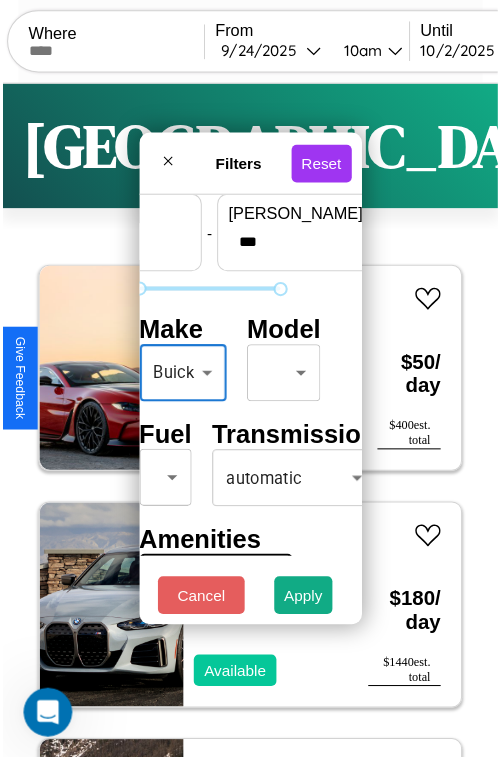 scroll, scrollTop: 162, scrollLeft: 40, axis: both 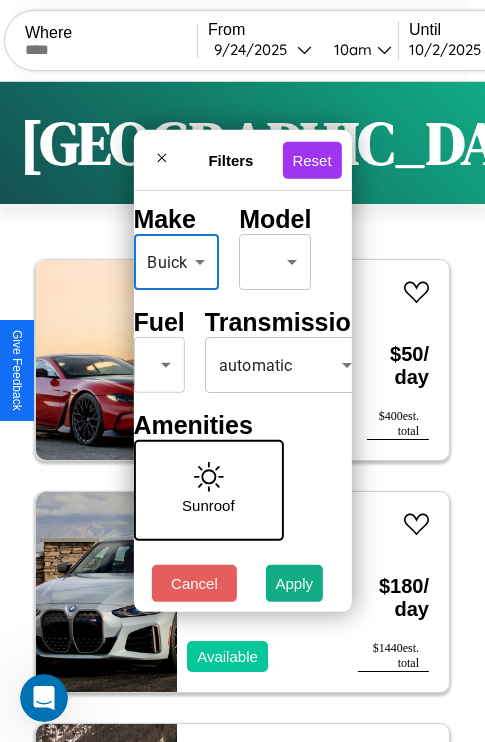 click on "CarGo Where From 9 / 24 / 2025 10am Until 10 / 2 / 2025 10am Become a Host Login Sign Up Chicago Filters 144  cars in this area These cars can be picked up in this city. Aston Martin   V8 Vantage   2019 Available $ 50  / day $ 400  est. total BMW   530xi   2016 Available $ 180  / day $ 1440  est. total Jeep   Gladiator   2018 Unavailable $ 190  / day $ 1520  est. total Lincoln   Corsair   2016 Available $ 90  / day $ 720  est. total Land Rover   LR2   2023 Available $ 200  / day $ 1600  est. total Mazda   Mazda6   2022 Available $ 50  / day $ 400  est. total Lexus   TX   2022 Available $ 190  / day $ 1520  est. total Jeep   J-10   2022 Available $ 50  / day $ 400  est. total Buick   Enclave   2019 Available $ 190  / day $ 1520  est. total Mazda   MX-5   2021 Available $ 180  / day $ 1440  est. total Mercedes   240   2024 Available $ 180  / day $ 1440  est. total Nissan   Axxess   2018 Available $ 100  / day $ 800  est. total Jeep   Grand Cherokee   2020 Available $ 60  / day $ 480  est. total Dodge   Dakota" at bounding box center [242, 412] 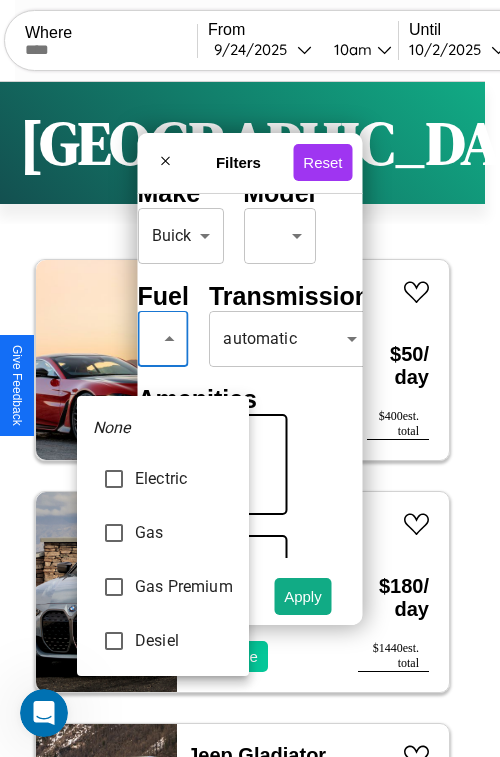 type on "********" 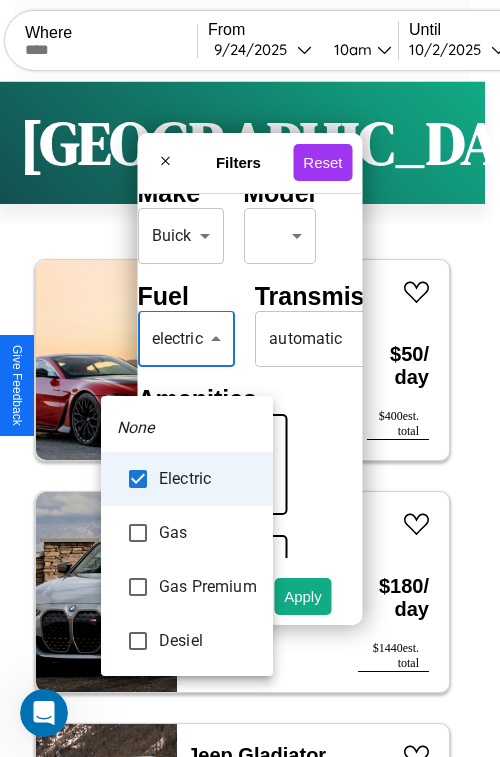 click at bounding box center [250, 378] 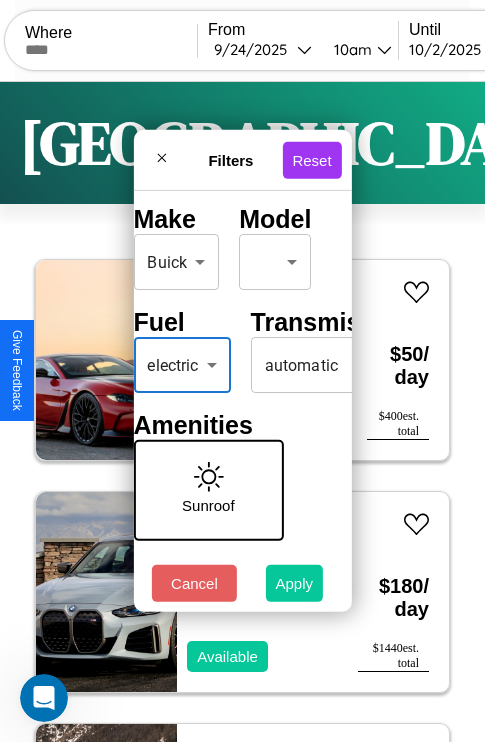 click on "Apply" at bounding box center (295, 583) 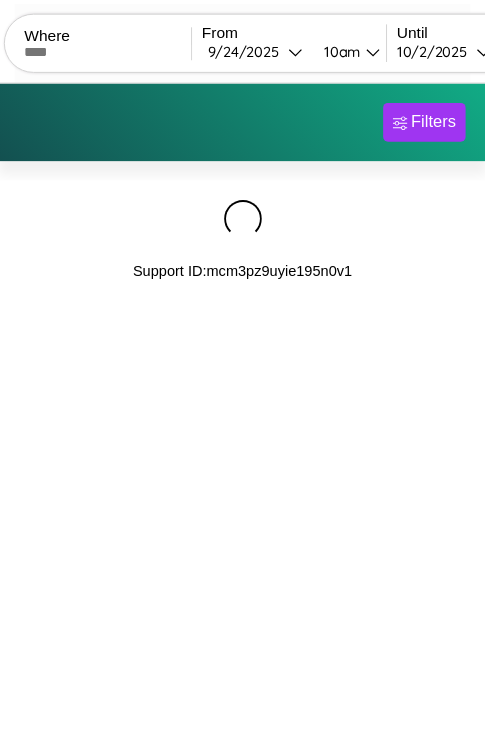 scroll, scrollTop: 0, scrollLeft: 0, axis: both 